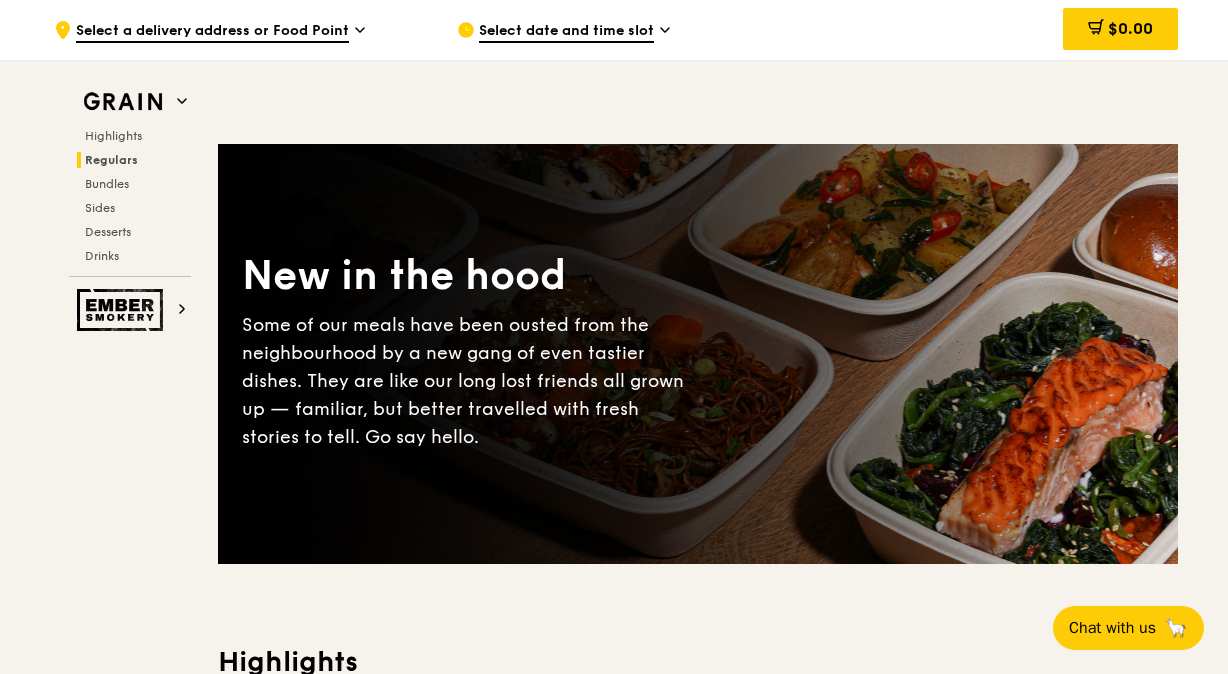 scroll, scrollTop: 2572, scrollLeft: 0, axis: vertical 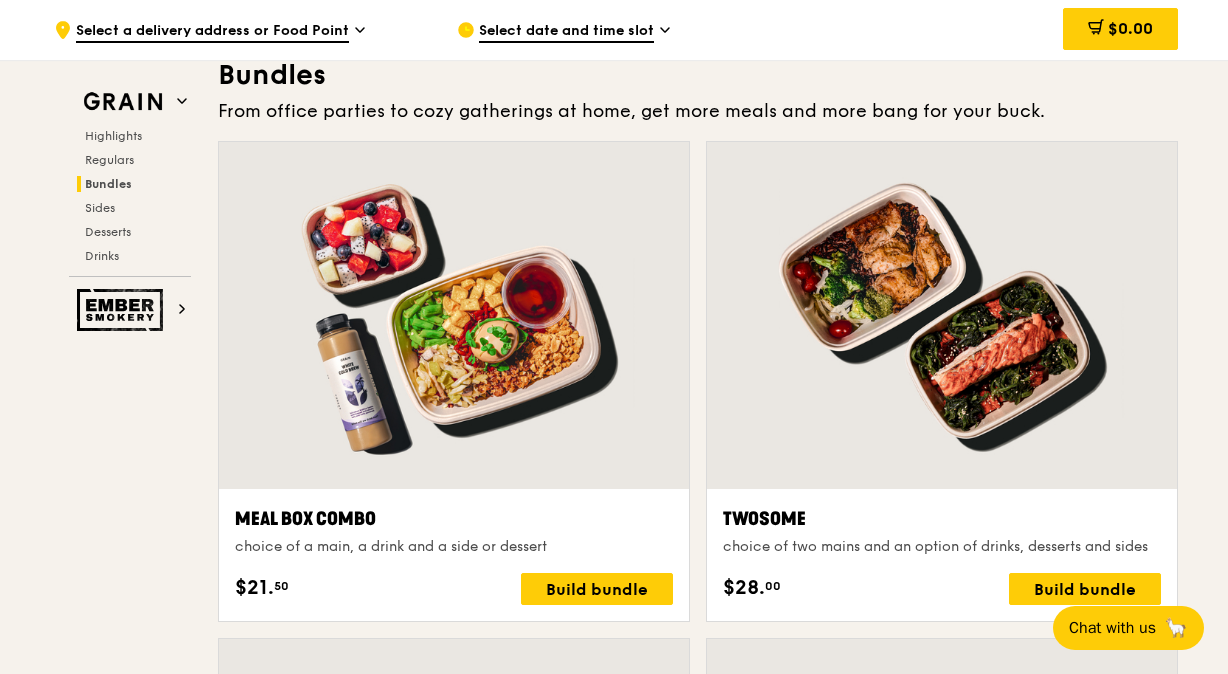 click at bounding box center [942, 315] 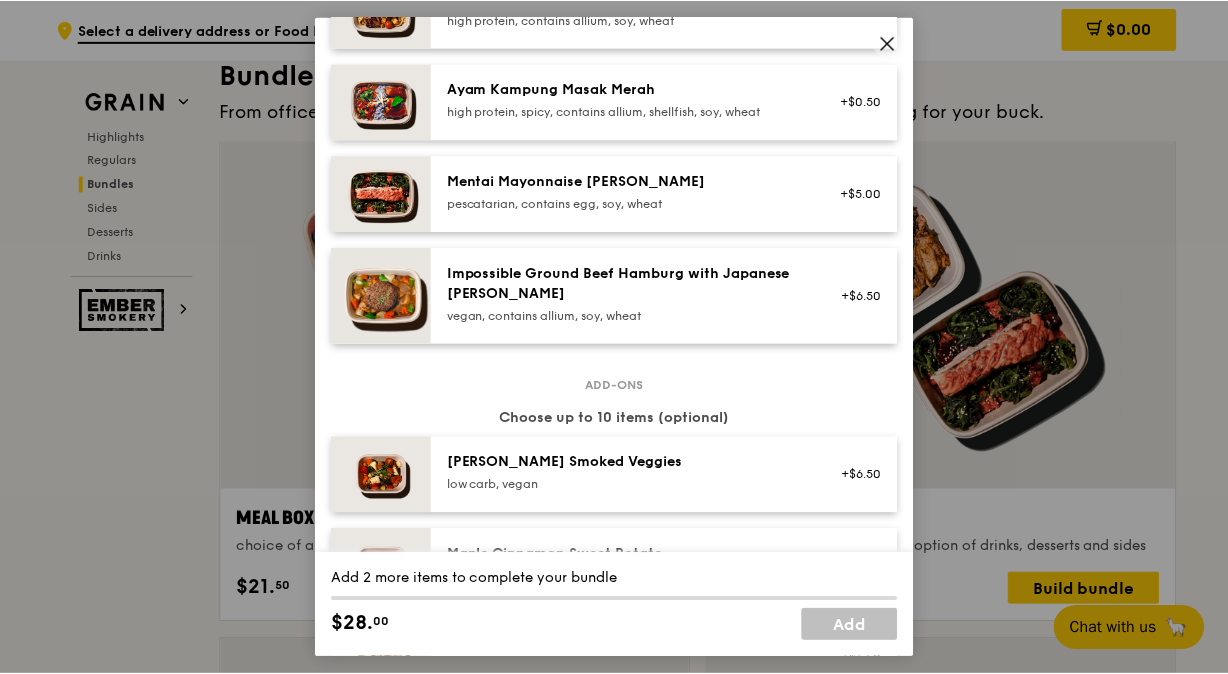 scroll, scrollTop: 800, scrollLeft: 0, axis: vertical 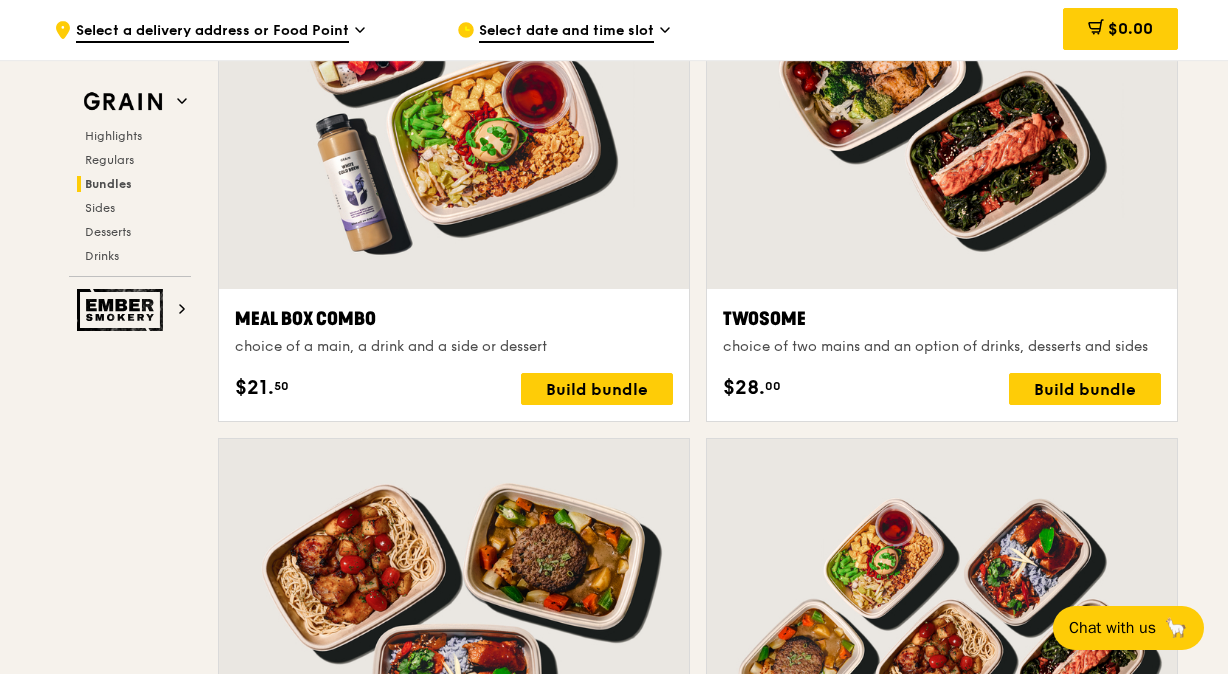 click at bounding box center [942, 115] 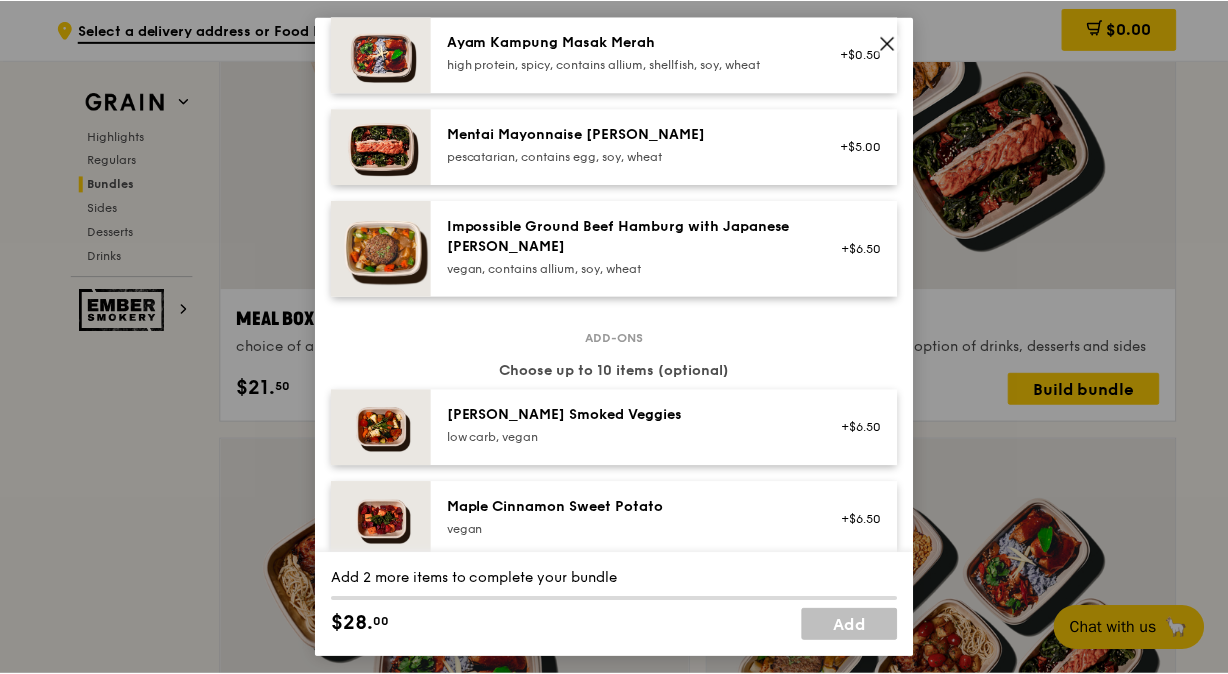 scroll, scrollTop: 800, scrollLeft: 0, axis: vertical 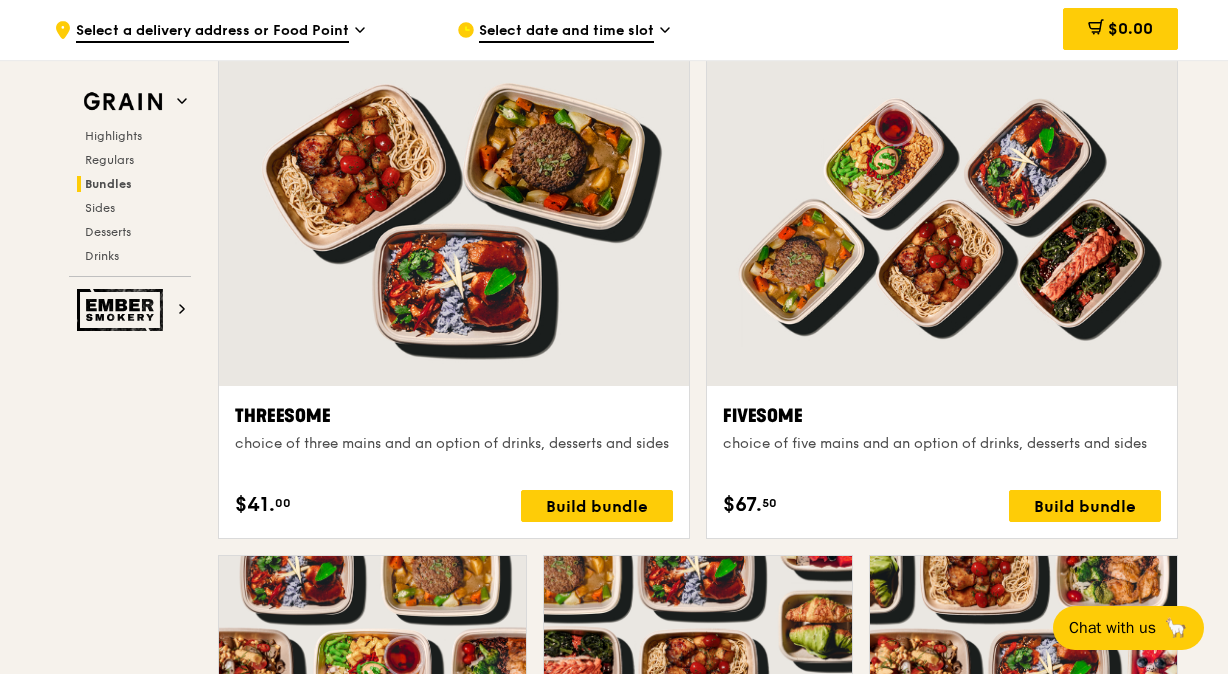 click on "choice of five mains and an option of drinks, desserts and sides" at bounding box center (942, 444) 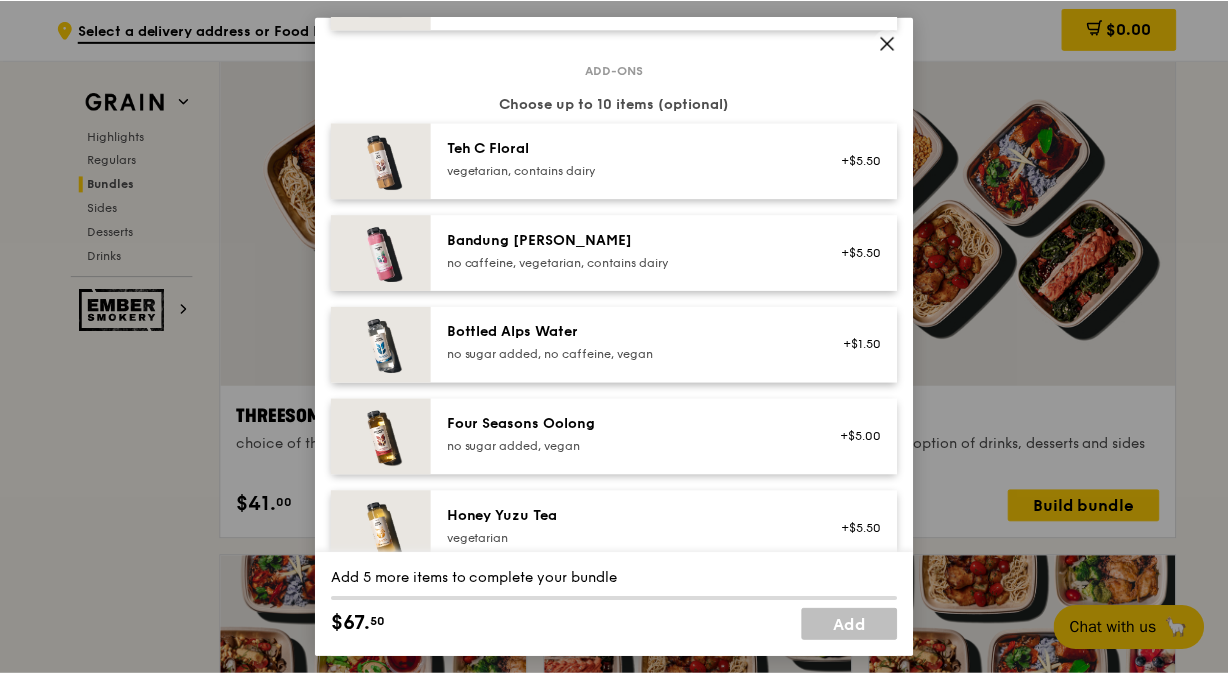 scroll, scrollTop: 2400, scrollLeft: 0, axis: vertical 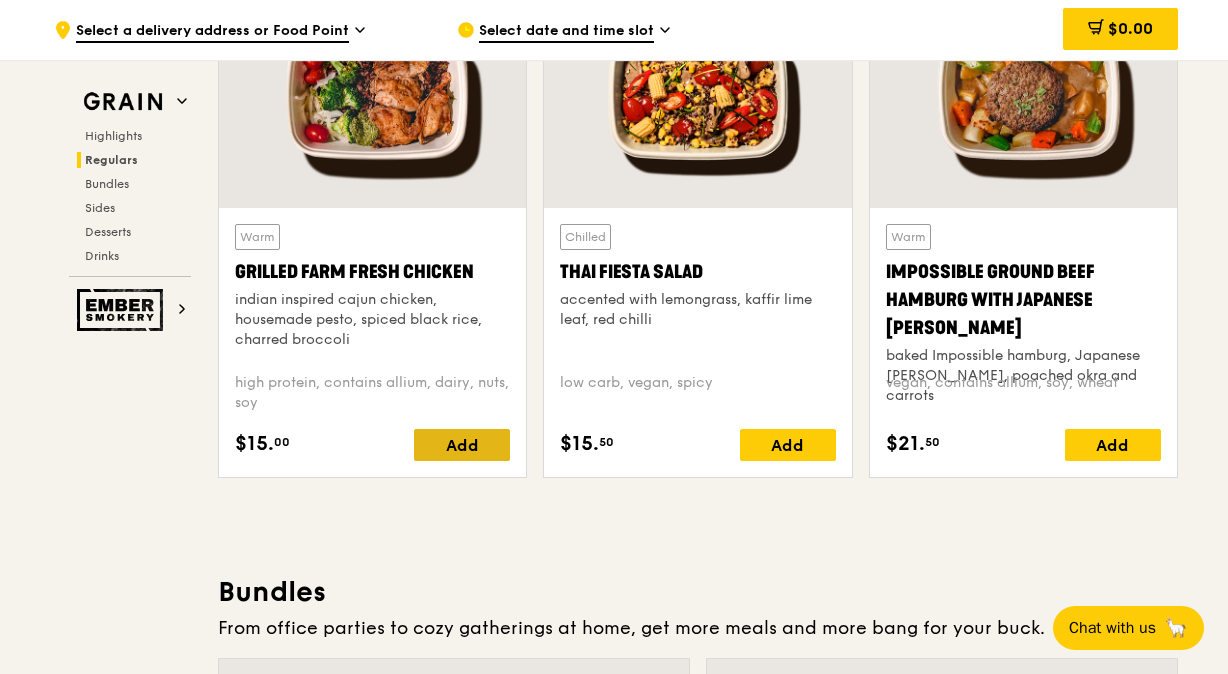 click on "Add" at bounding box center [462, 445] 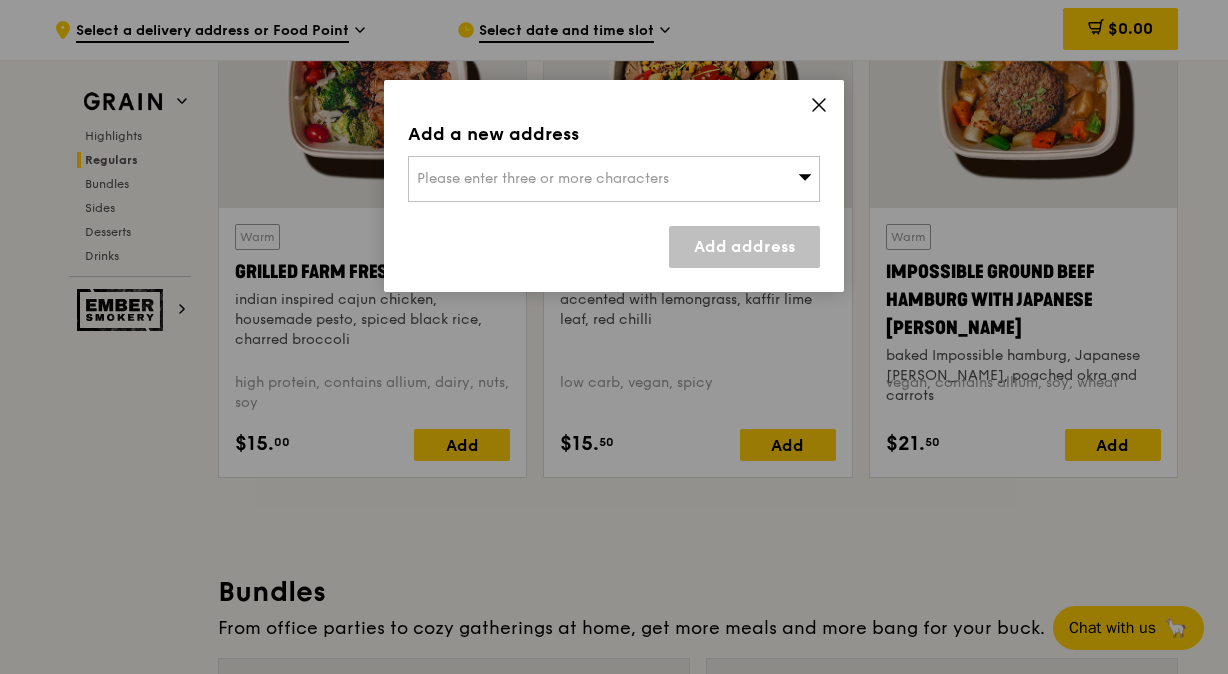 click on "Please enter three or more characters" at bounding box center (614, 179) 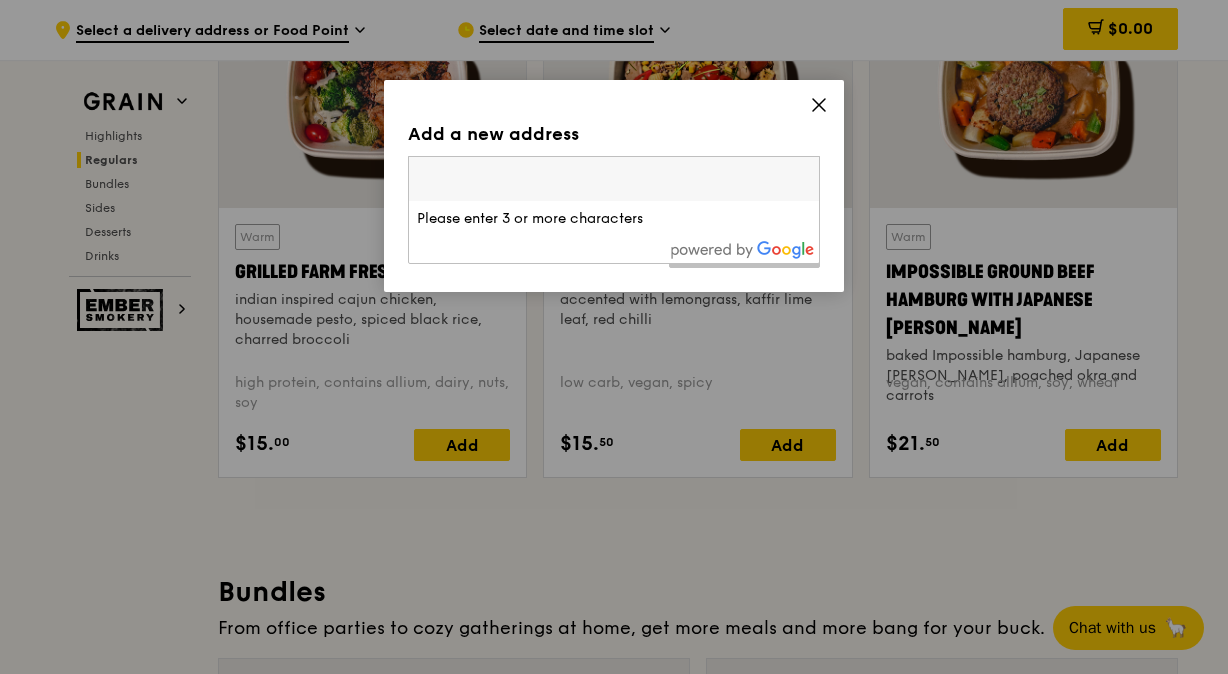 click on "Please enter 3 or more characters" at bounding box center (614, 219) 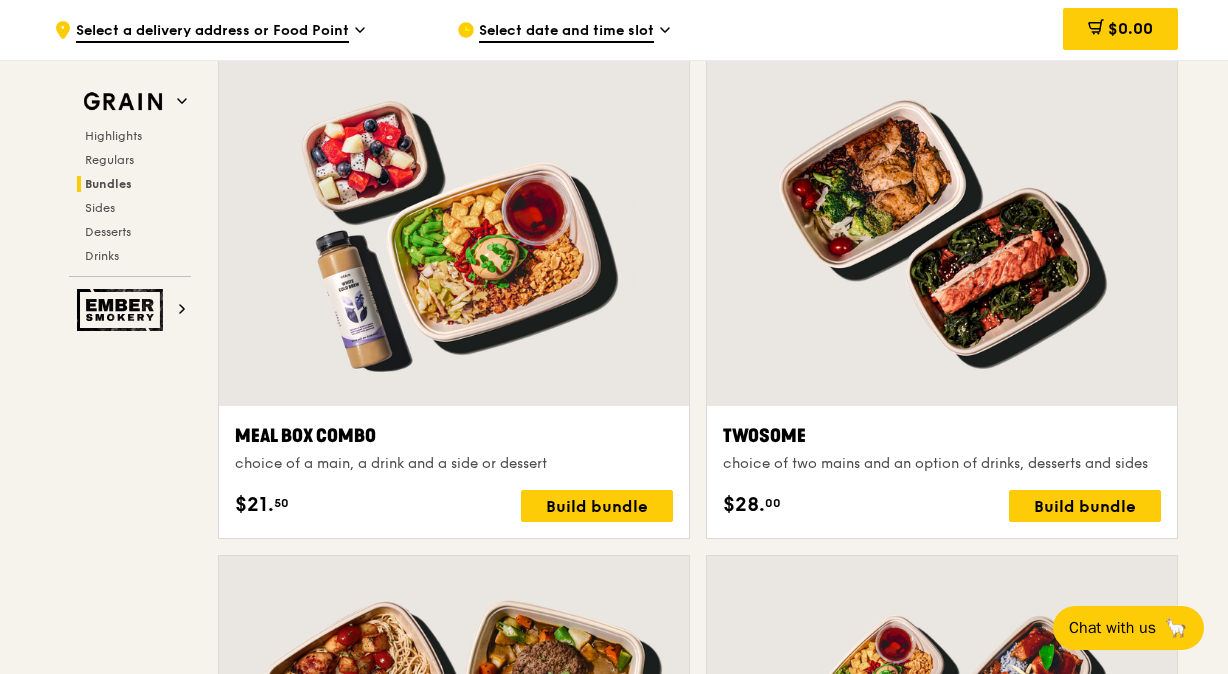 scroll, scrollTop: 3683, scrollLeft: 0, axis: vertical 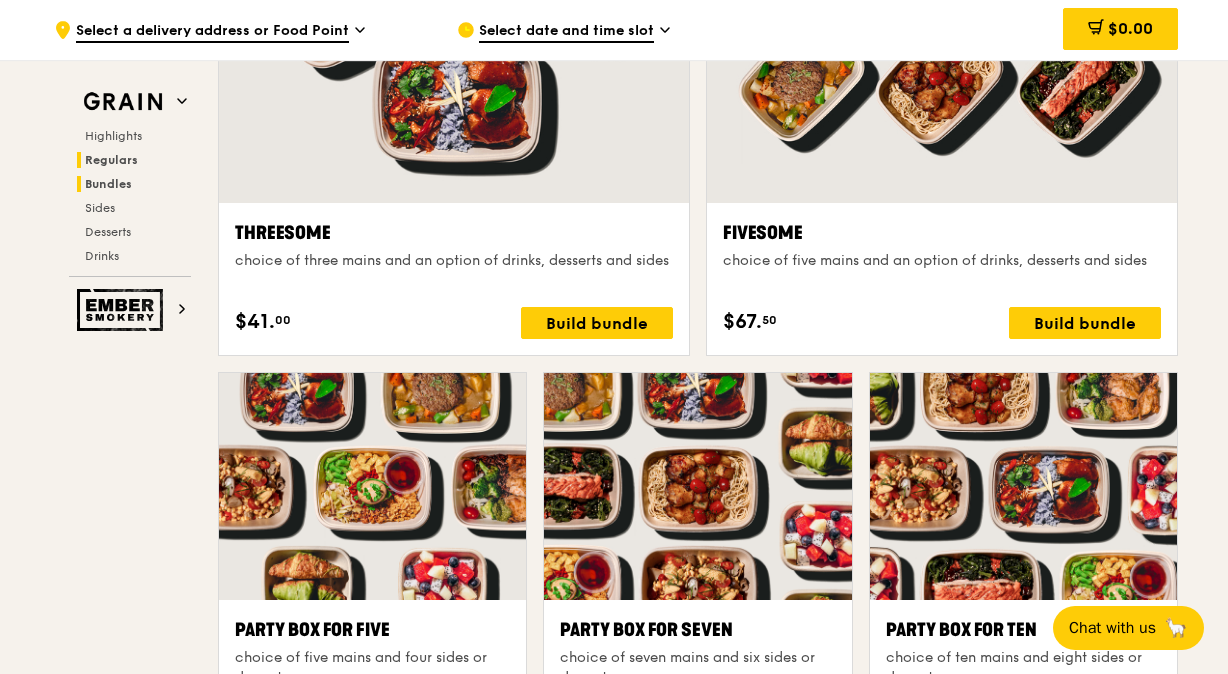 click on "Regulars" at bounding box center [111, 160] 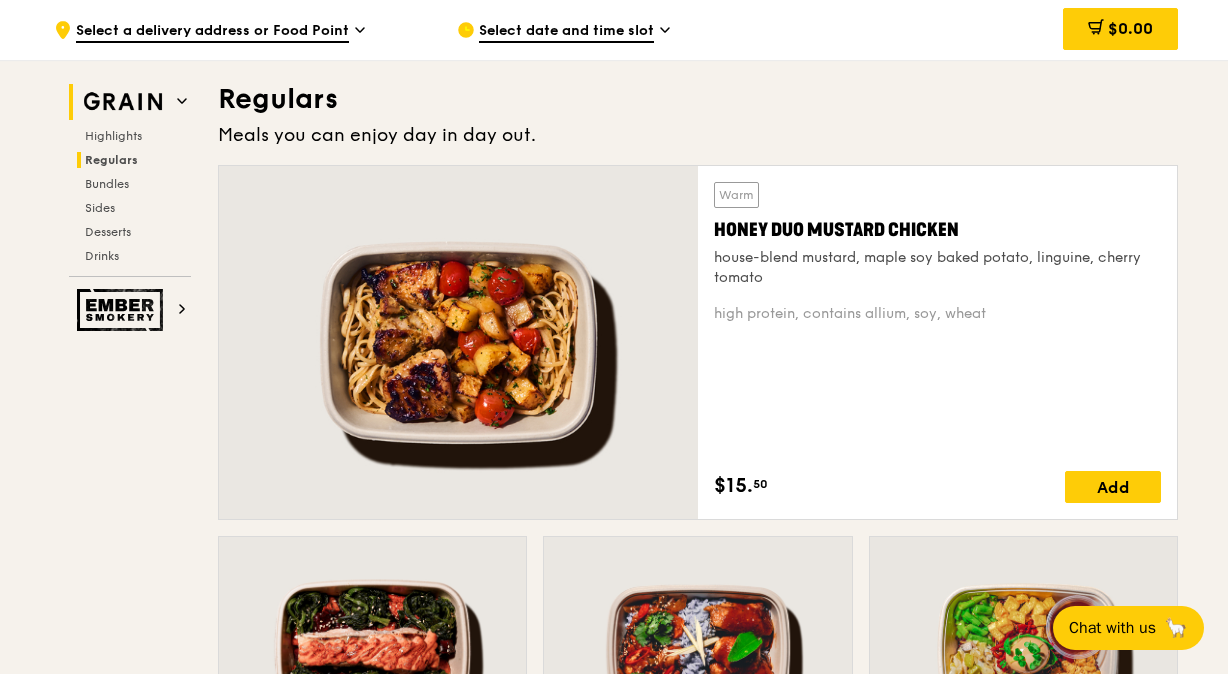 click at bounding box center (123, 102) 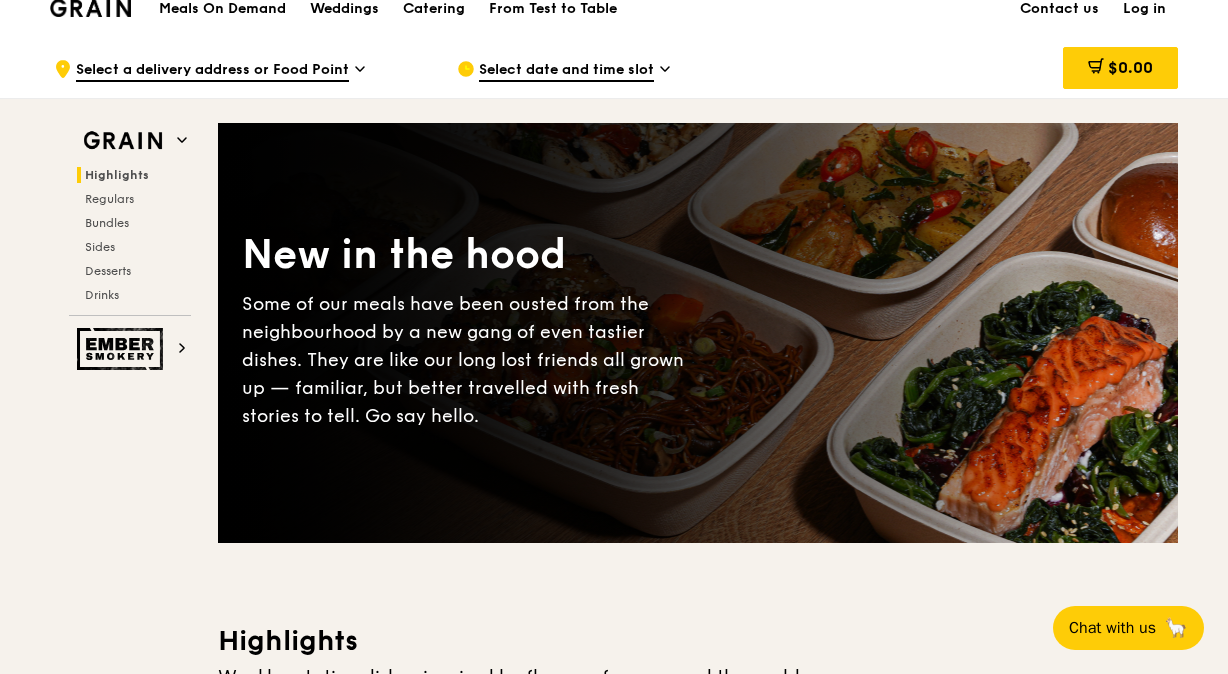 scroll, scrollTop: 0, scrollLeft: 0, axis: both 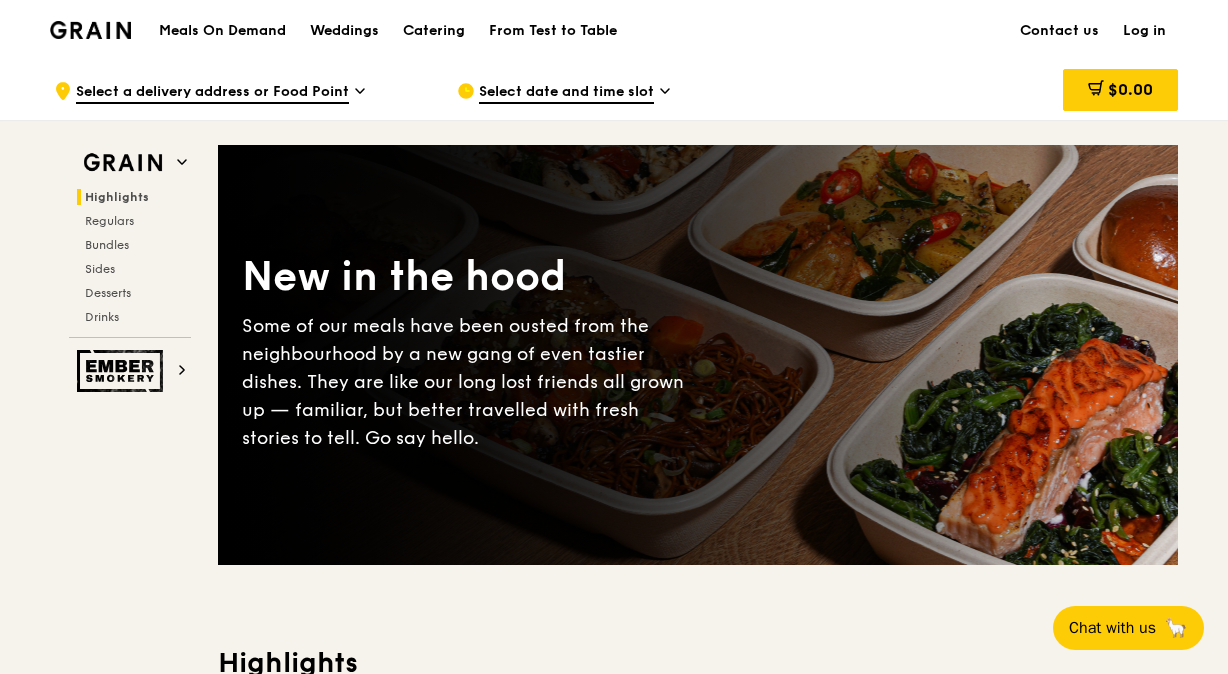 click at bounding box center (90, 30) 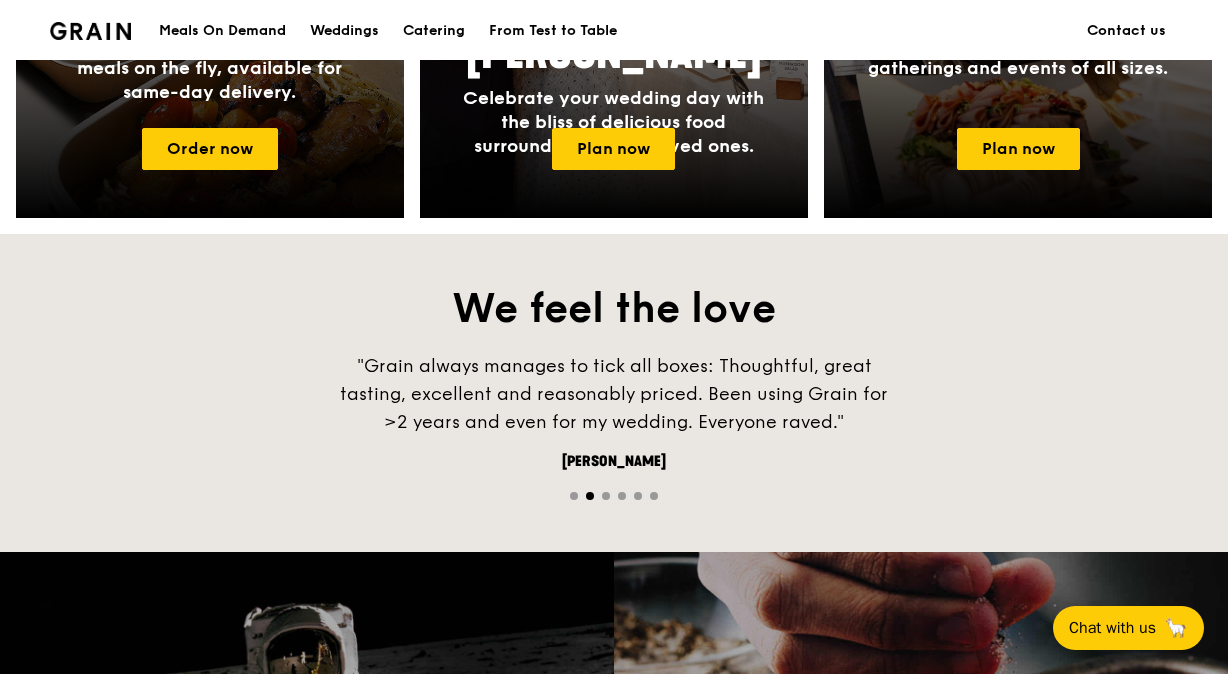 scroll, scrollTop: 1095, scrollLeft: 0, axis: vertical 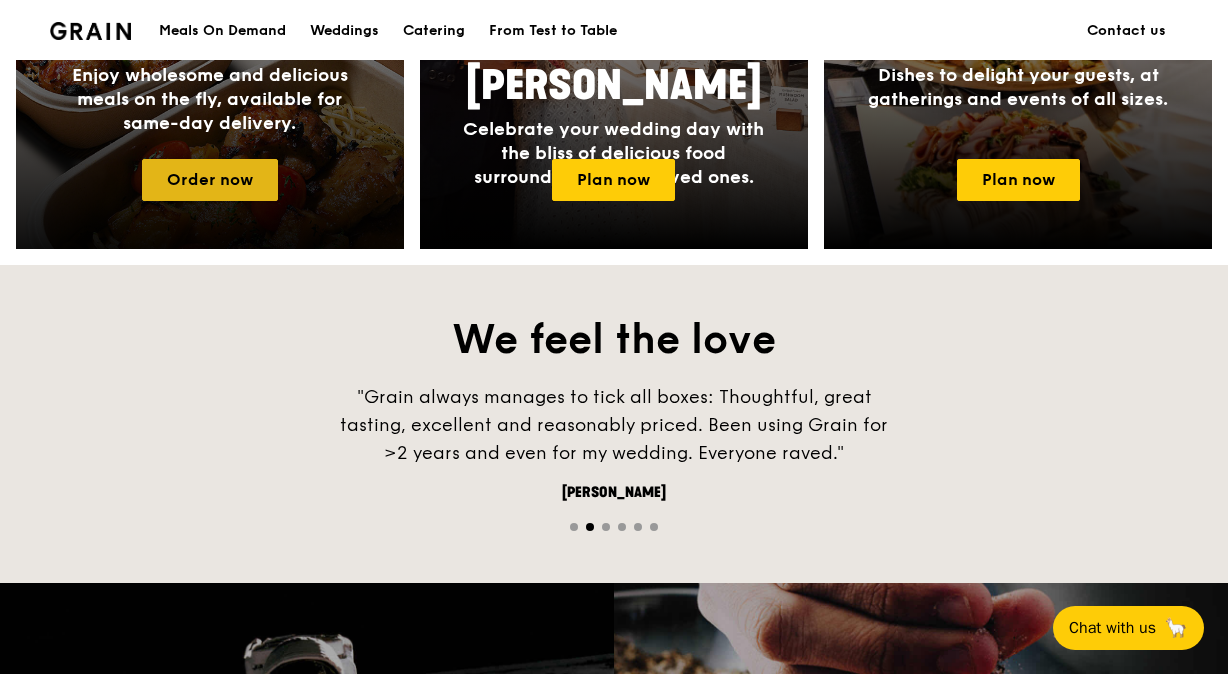click on "Order now" at bounding box center [210, 180] 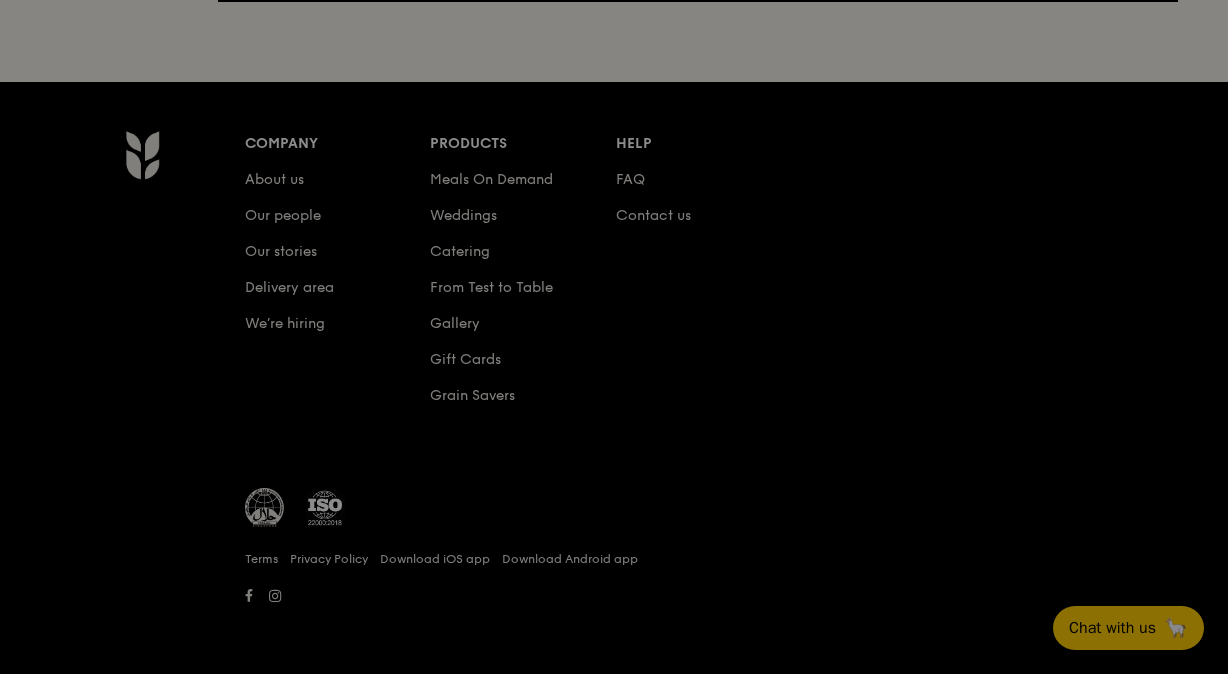 scroll, scrollTop: 0, scrollLeft: 0, axis: both 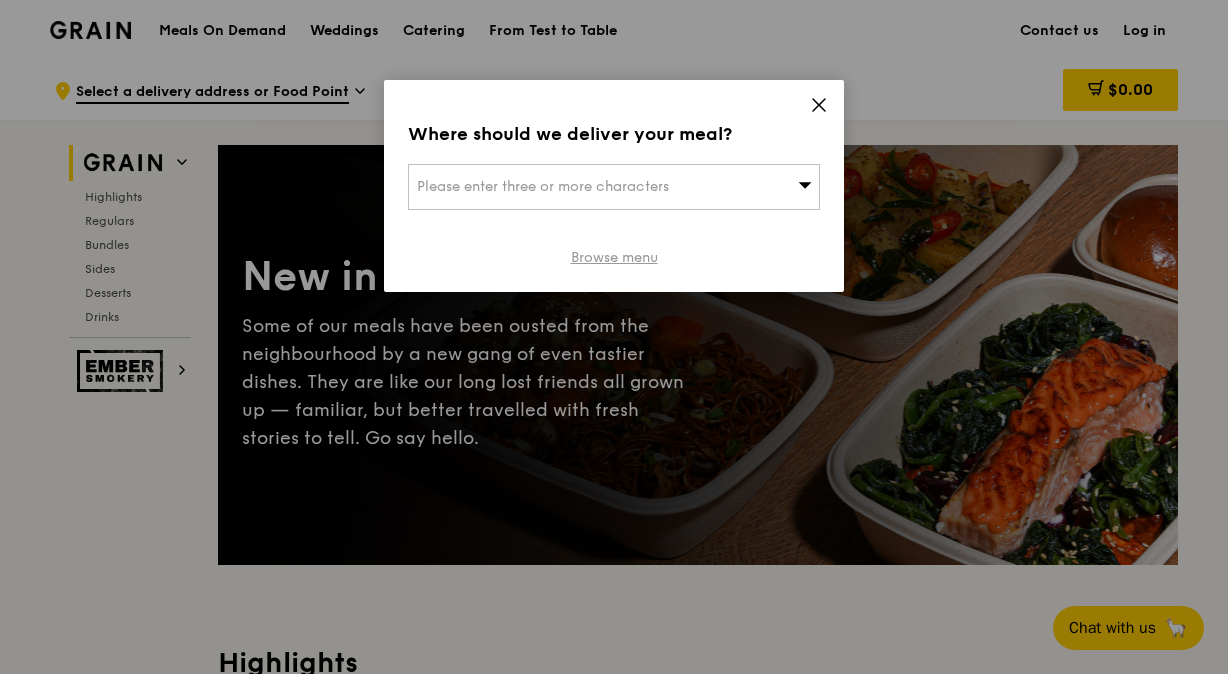 click on "Browse menu" at bounding box center [614, 258] 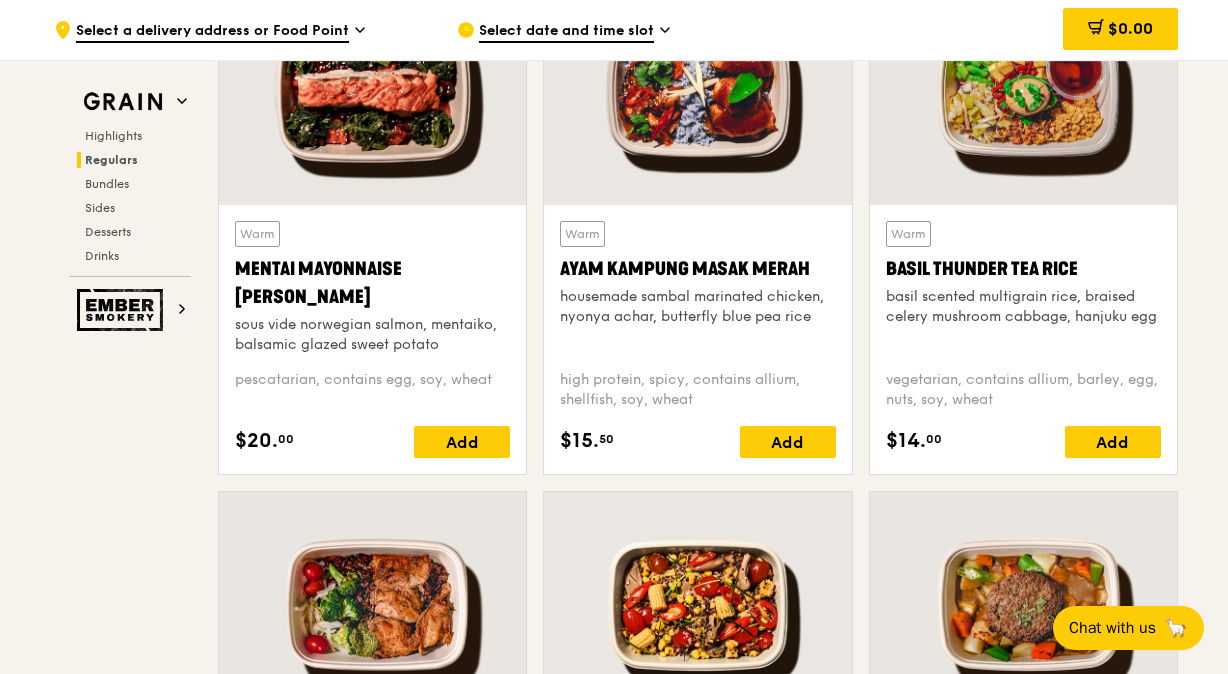 scroll, scrollTop: 1900, scrollLeft: 0, axis: vertical 